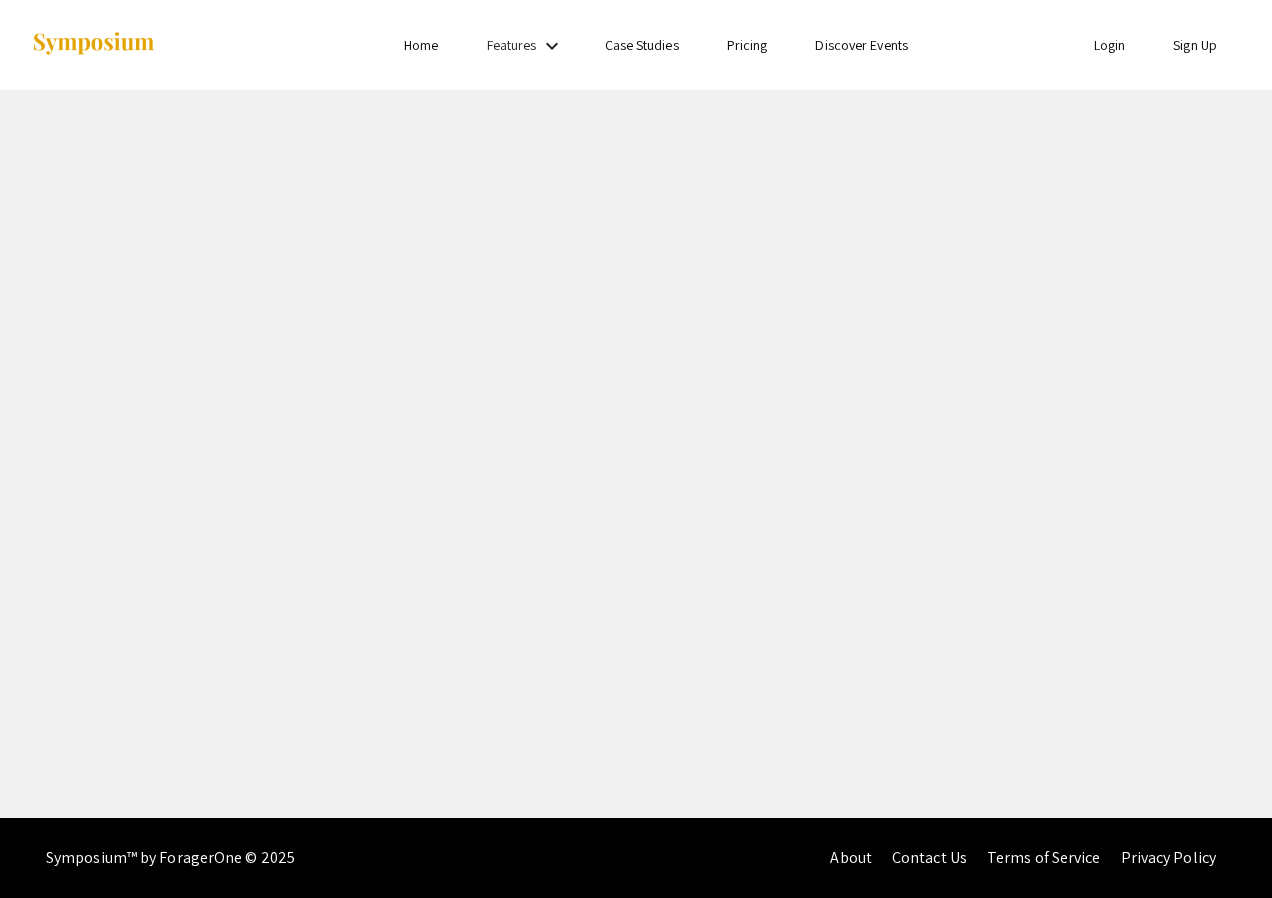 scroll, scrollTop: 0, scrollLeft: 0, axis: both 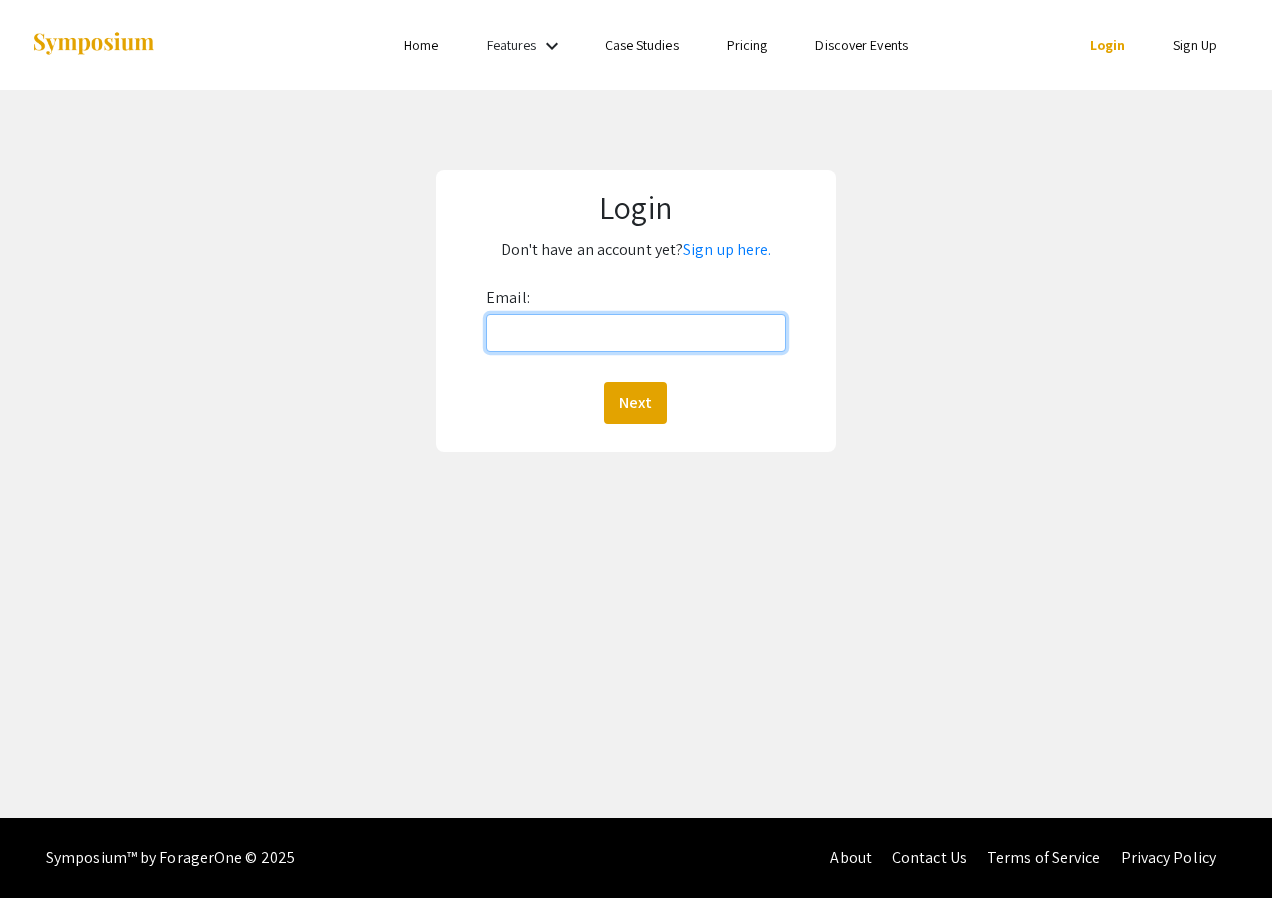 click on "Email:" at bounding box center (636, 333) 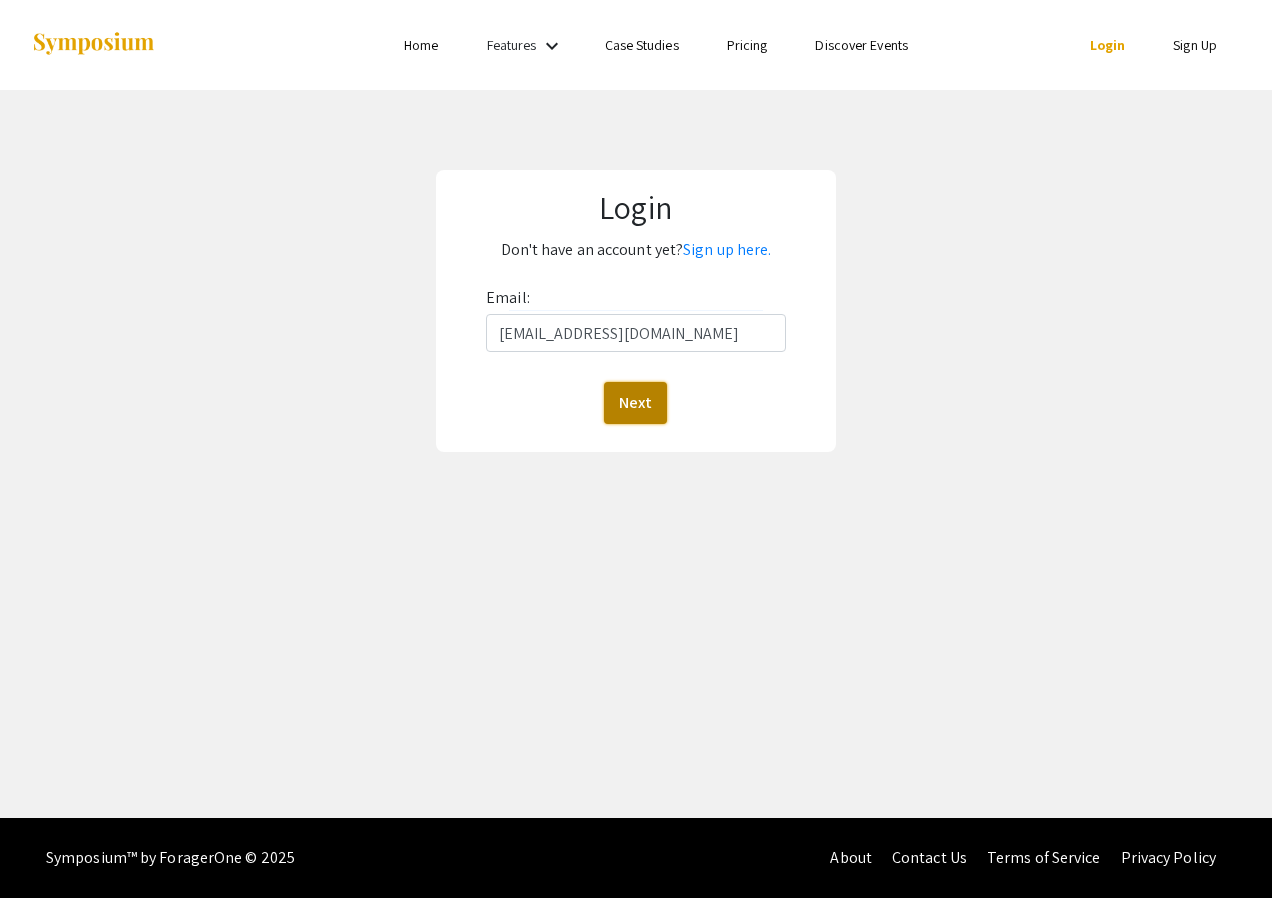 click on "Next" 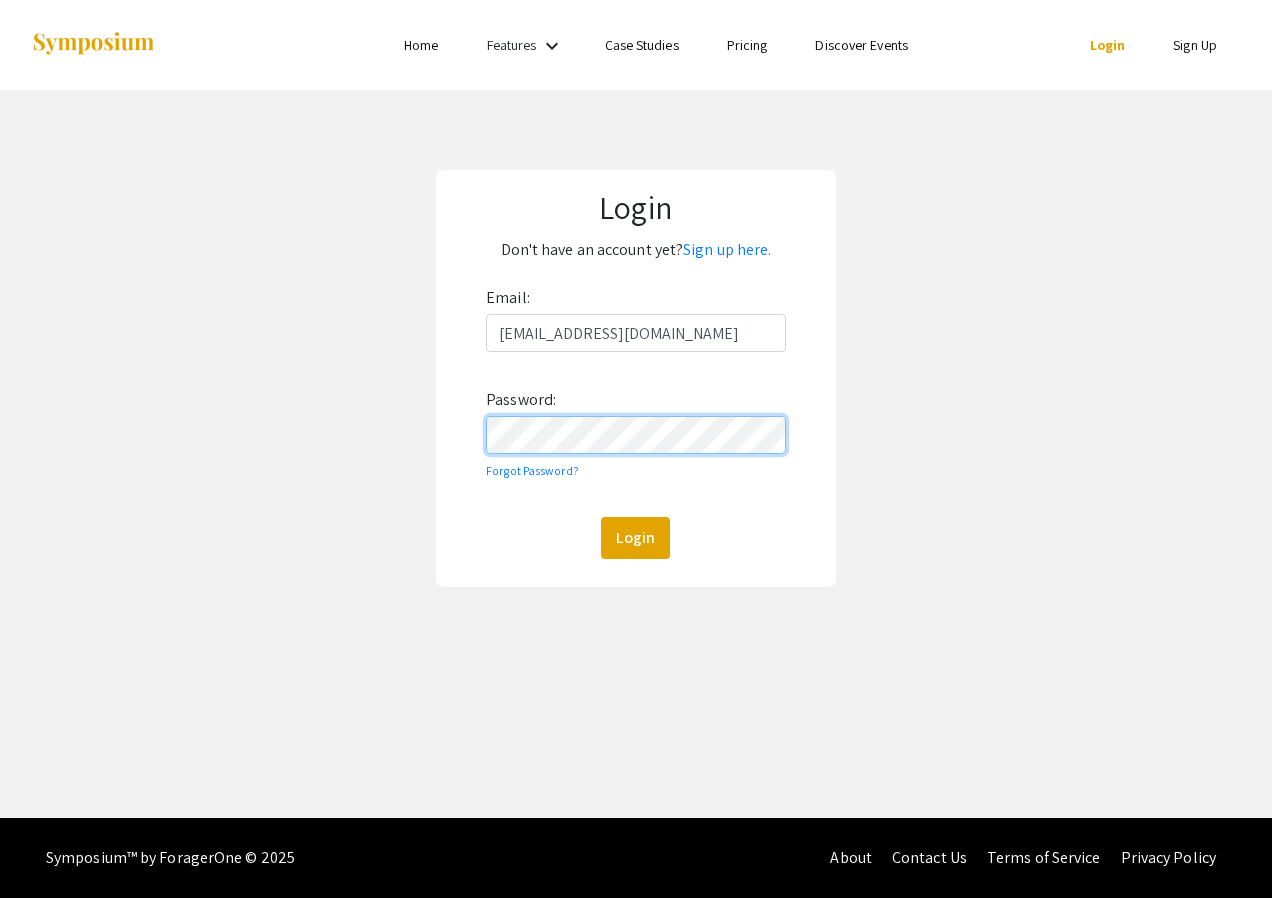 click on "Login" 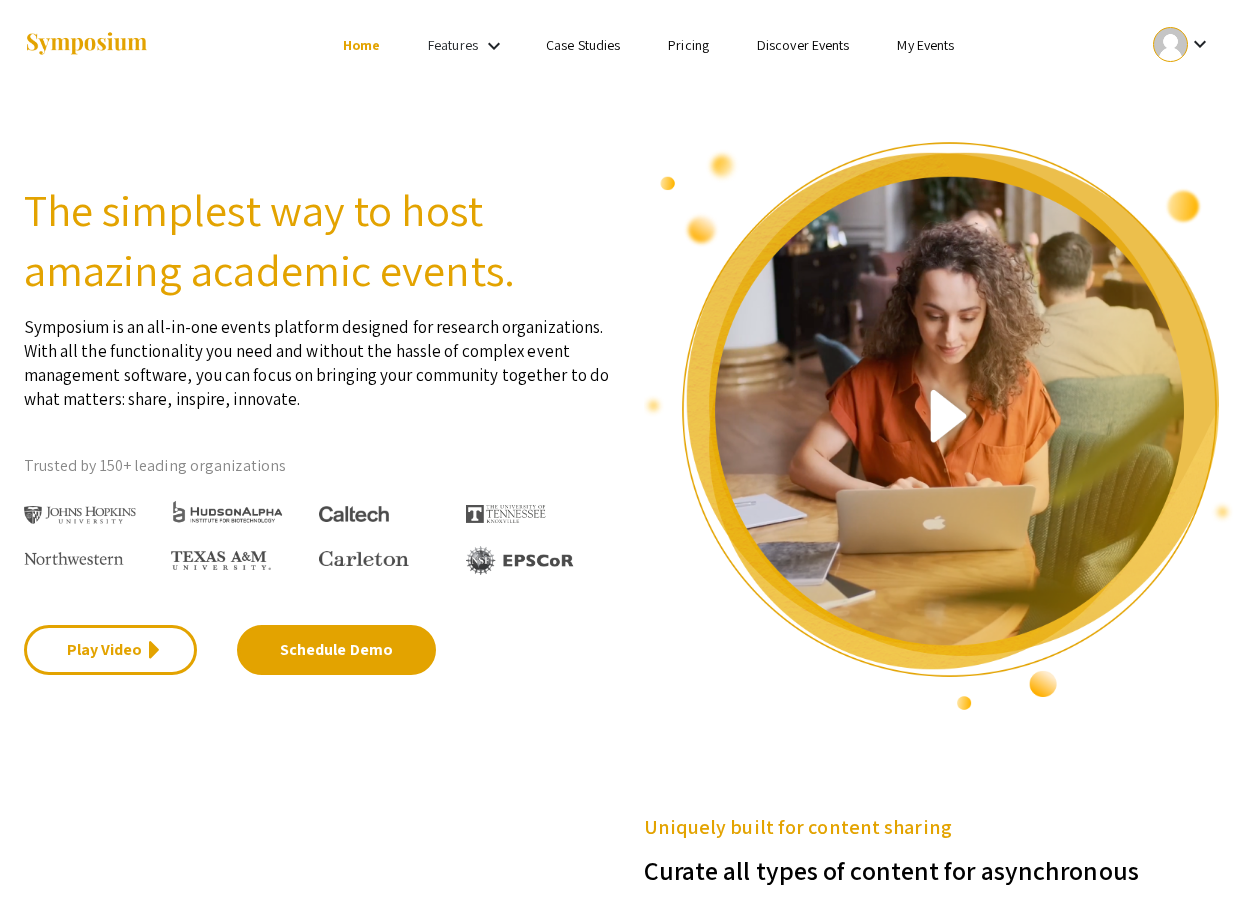 click on "My Events" at bounding box center [925, 45] 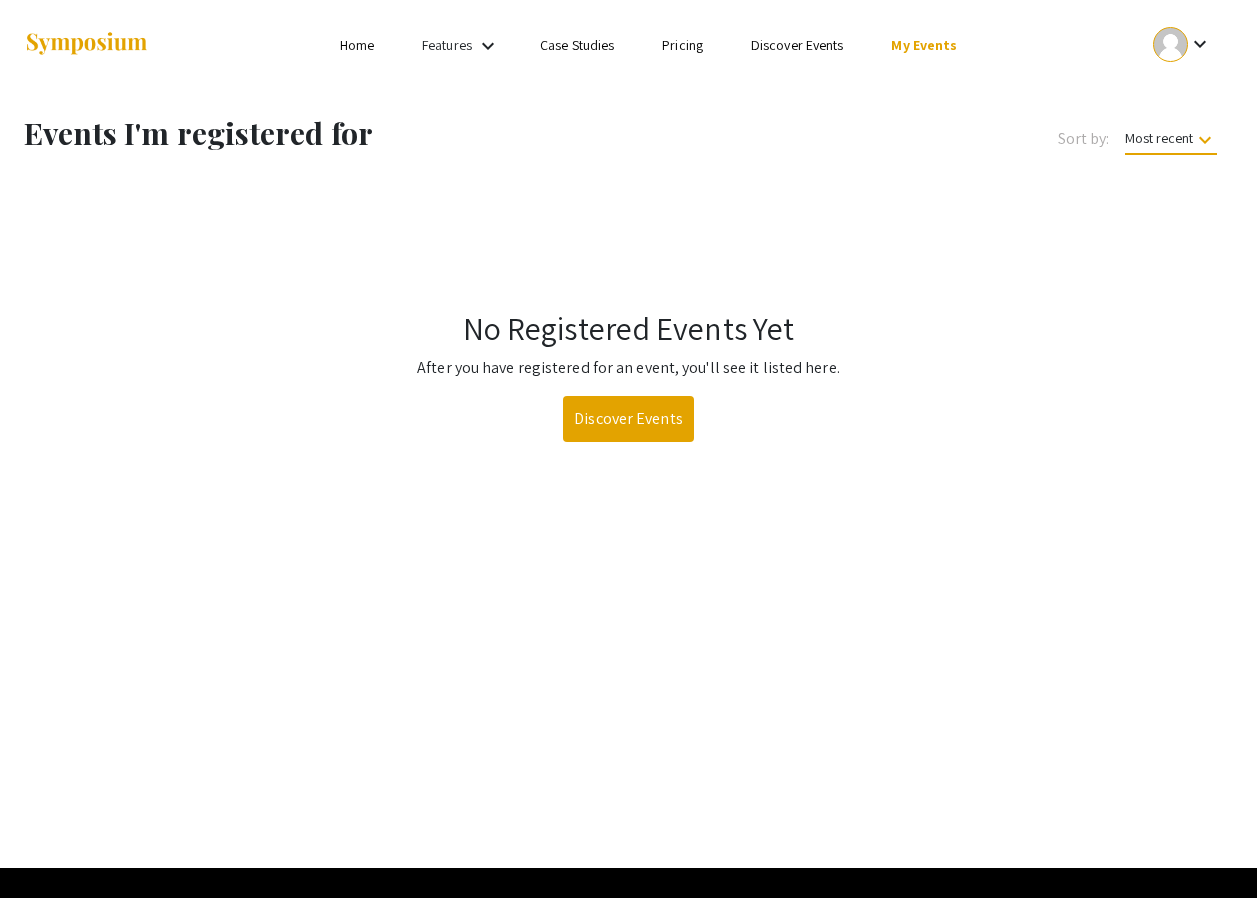 click on "Discover Events" at bounding box center (797, 45) 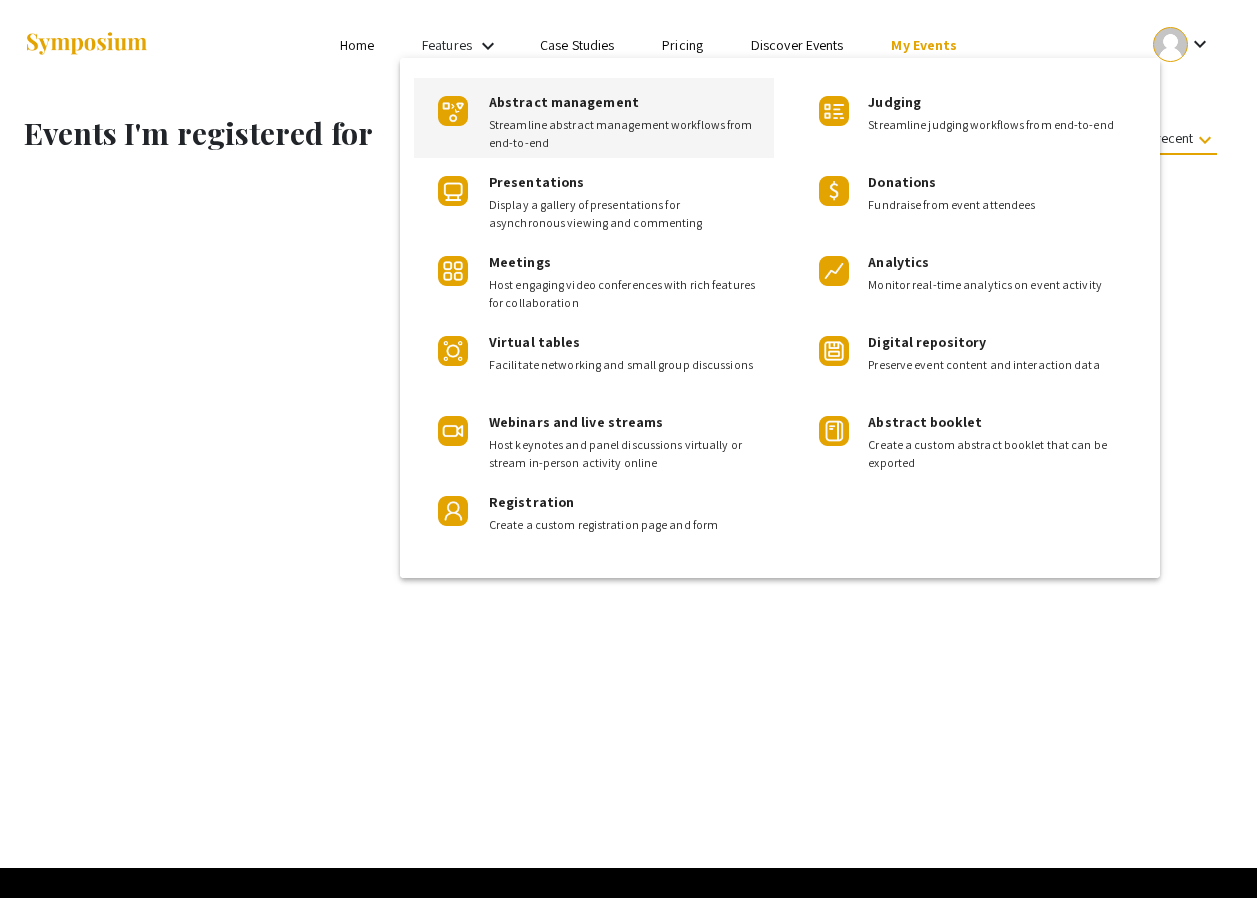 click on "Abstract management" at bounding box center (564, 102) 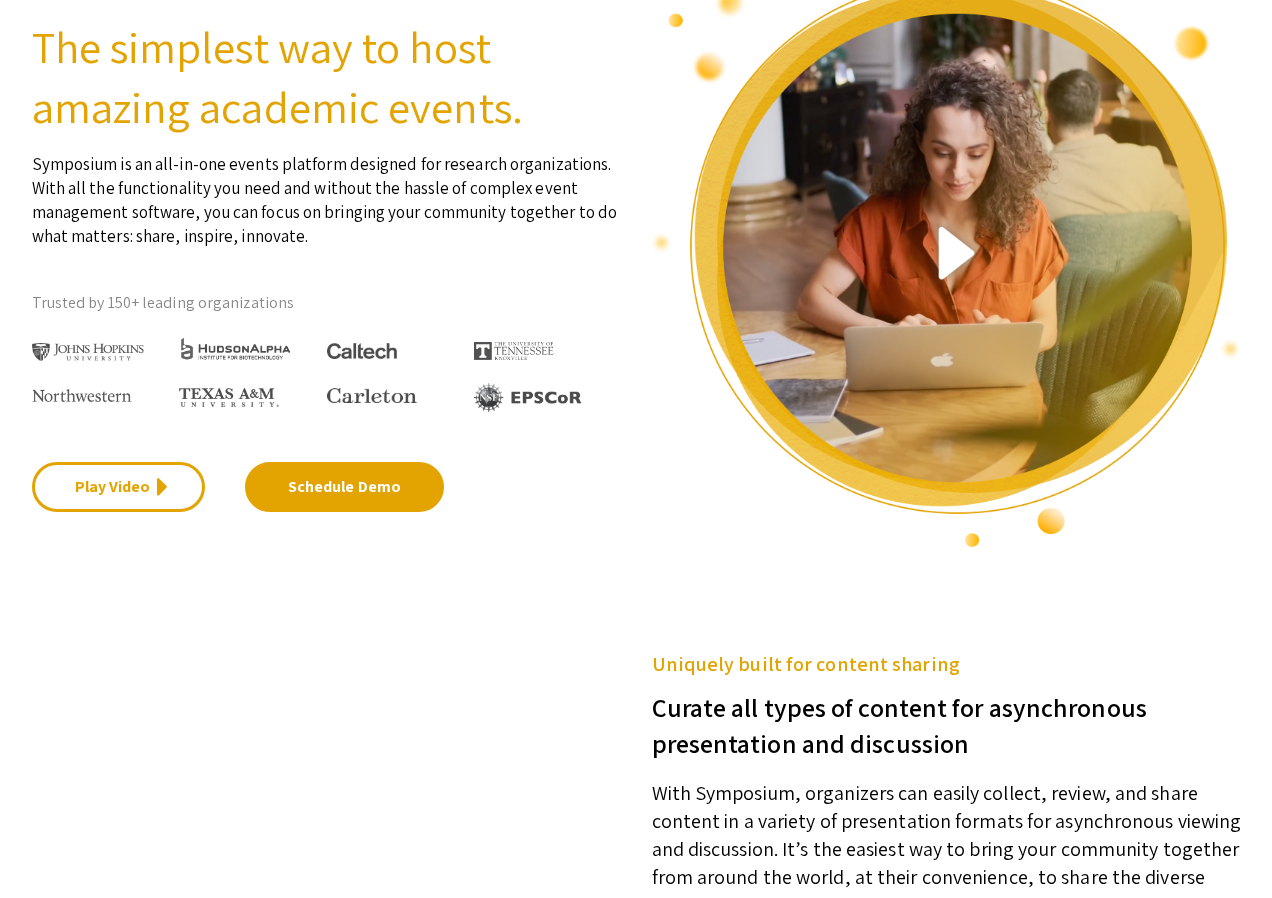 scroll, scrollTop: 0, scrollLeft: 0, axis: both 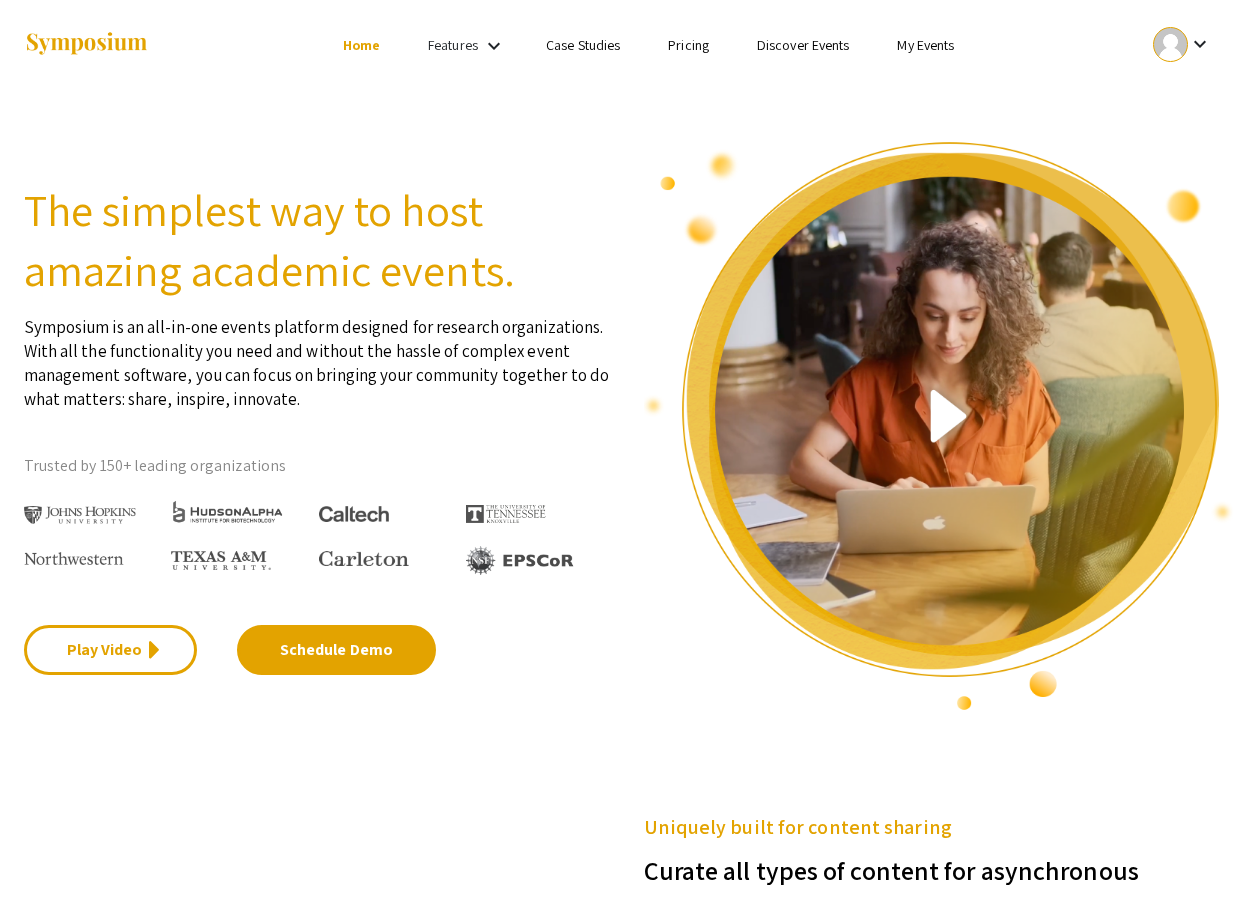 click on "Home" at bounding box center (361, 45) 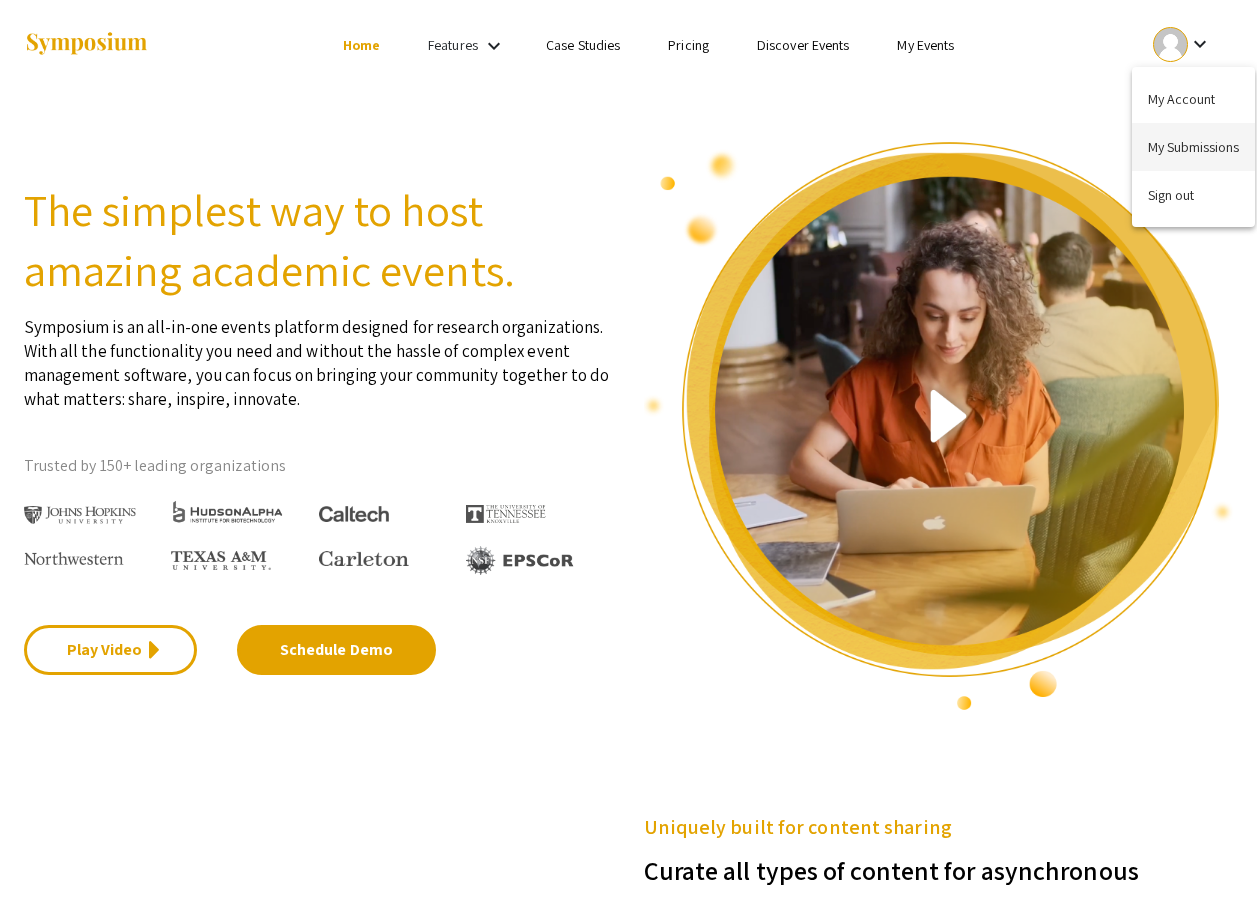 click on "My Submissions" at bounding box center (1193, 147) 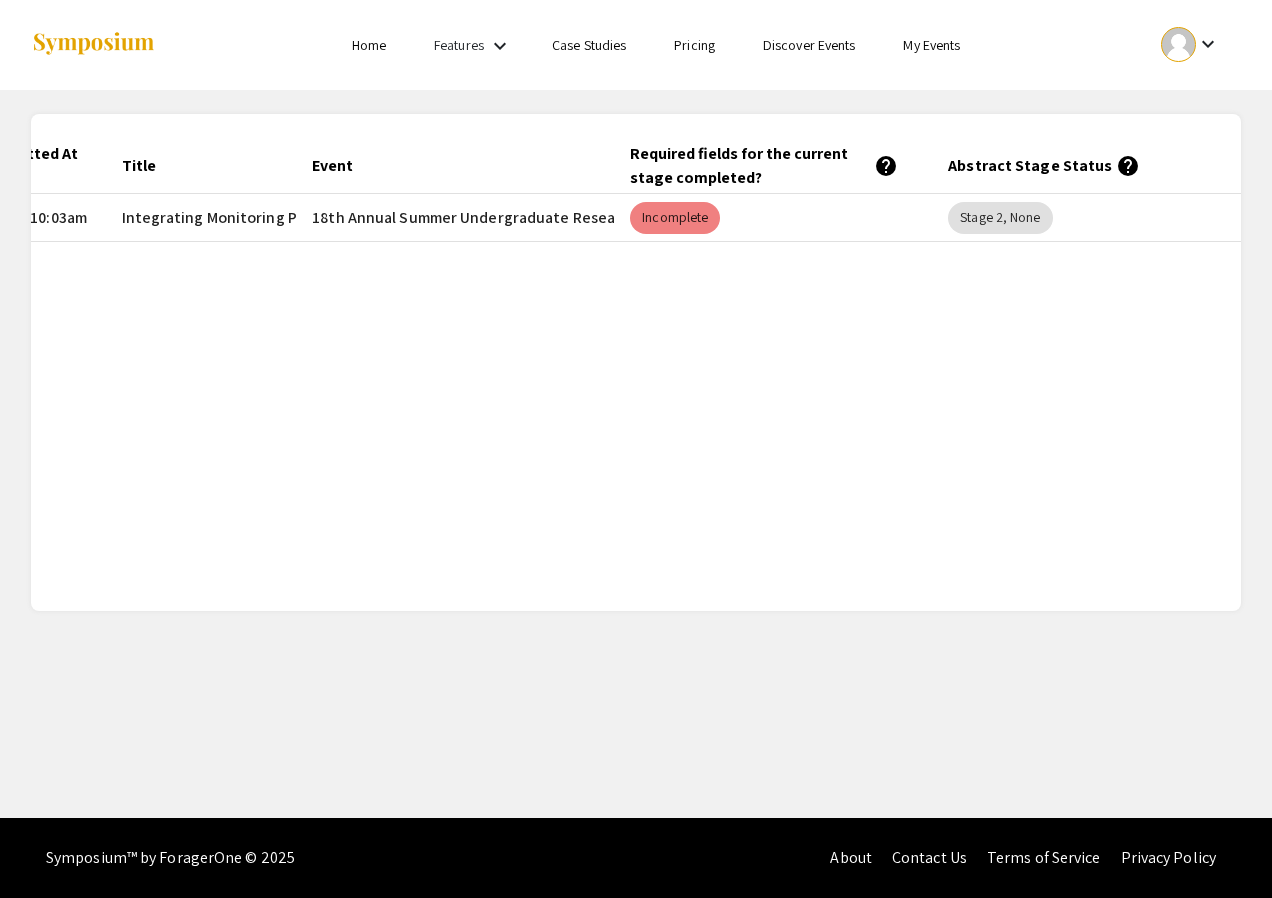 scroll, scrollTop: 0, scrollLeft: 138, axis: horizontal 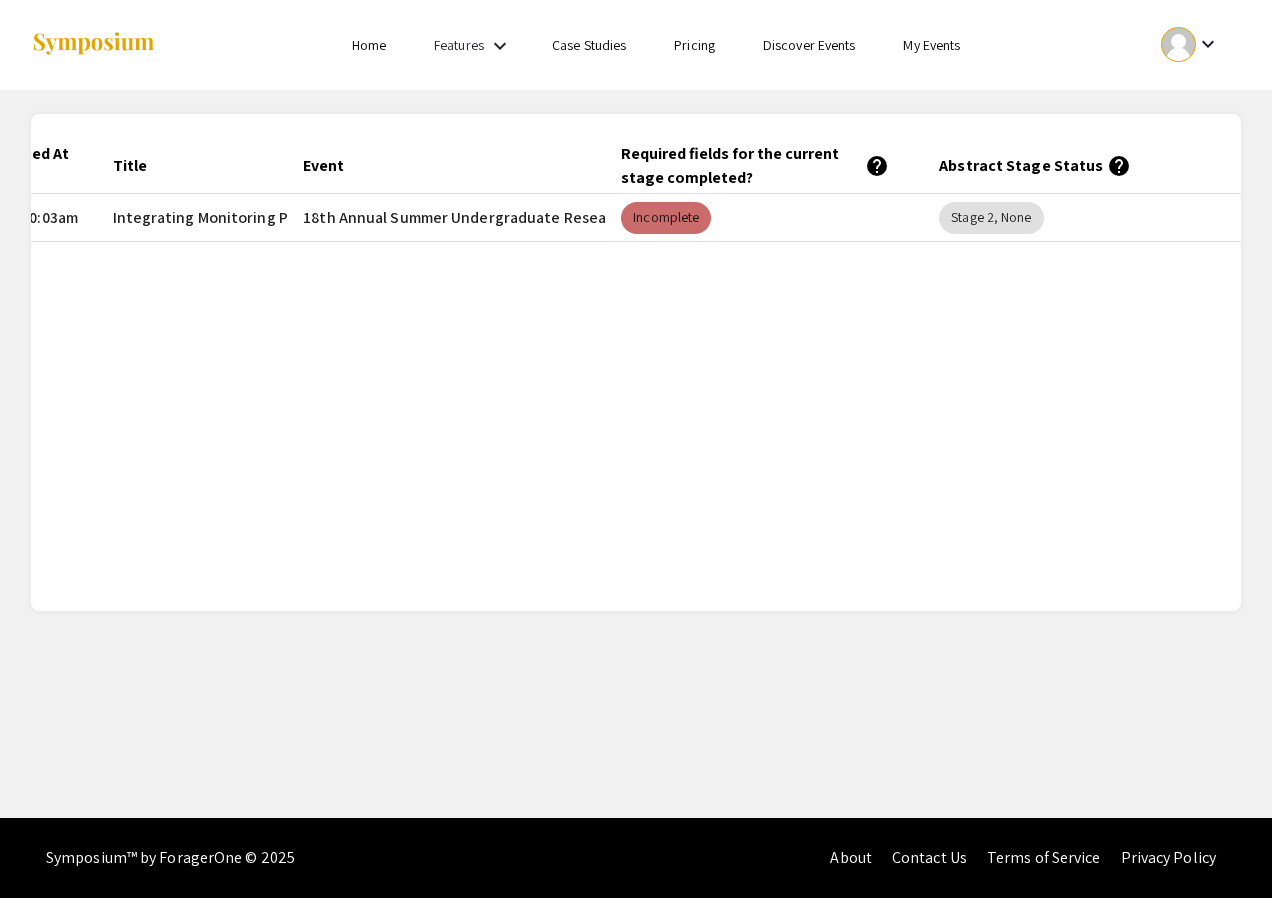 click on "Incomplete" at bounding box center [666, 218] 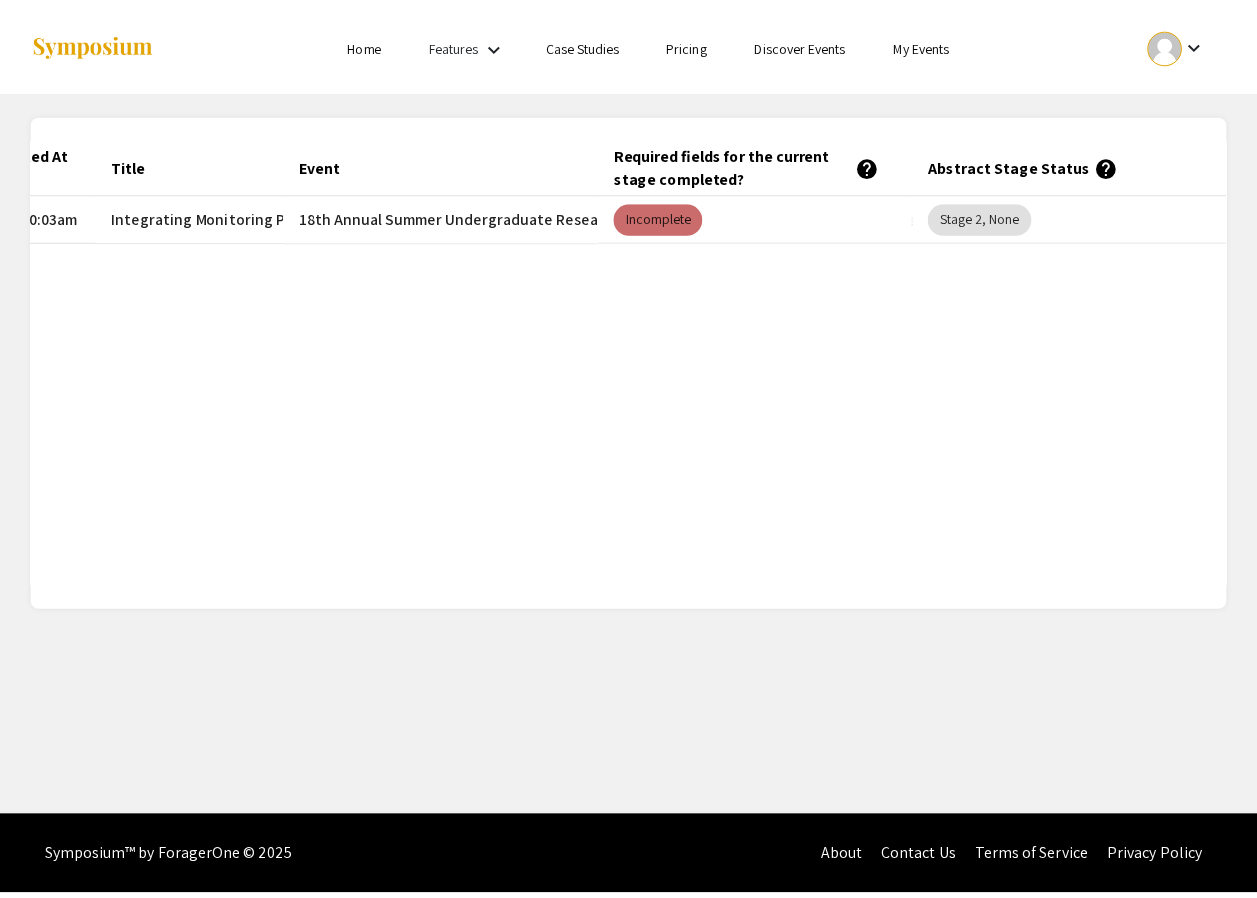scroll, scrollTop: 0, scrollLeft: 0, axis: both 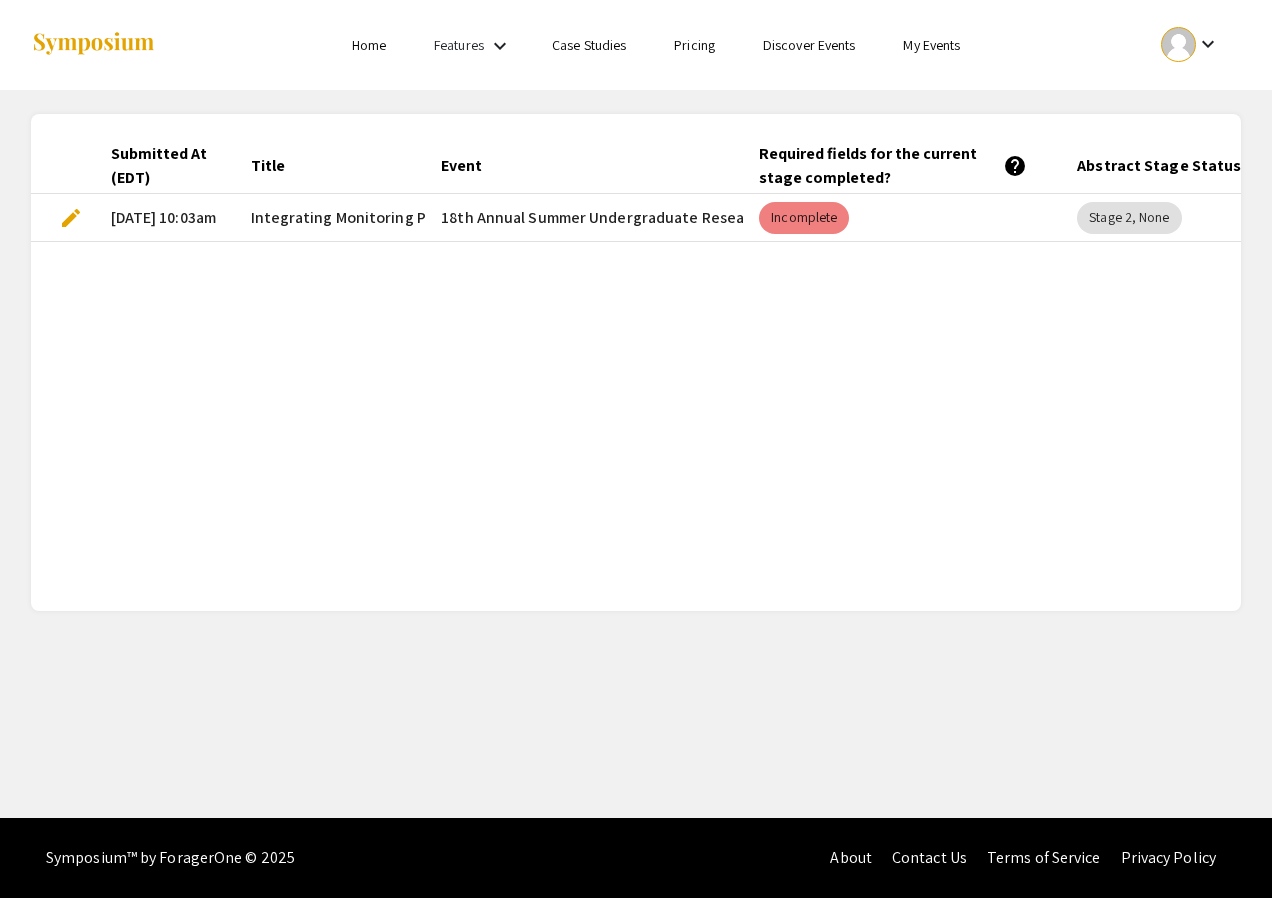 click on "edit" at bounding box center (71, 218) 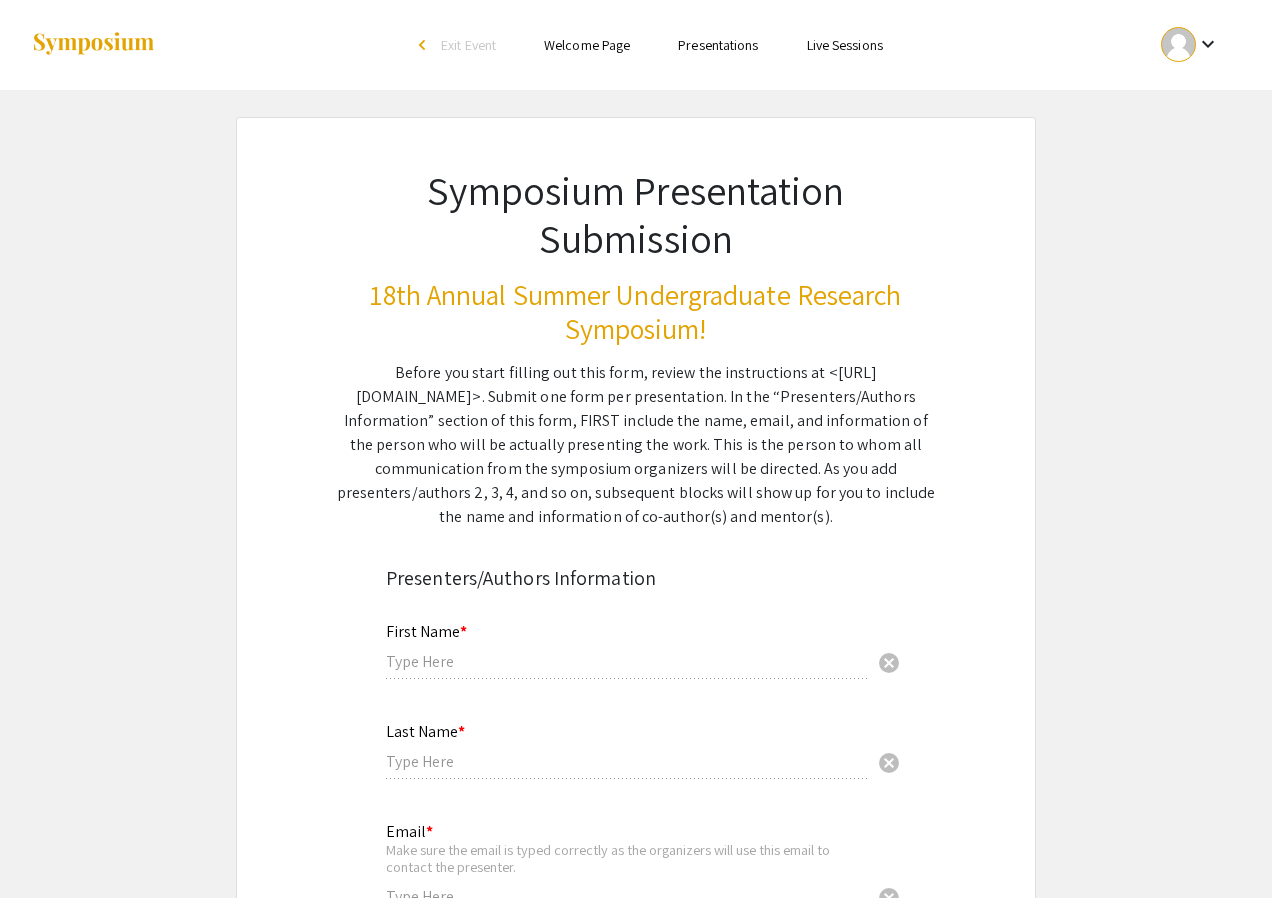 type on "[PERSON_NAME]" 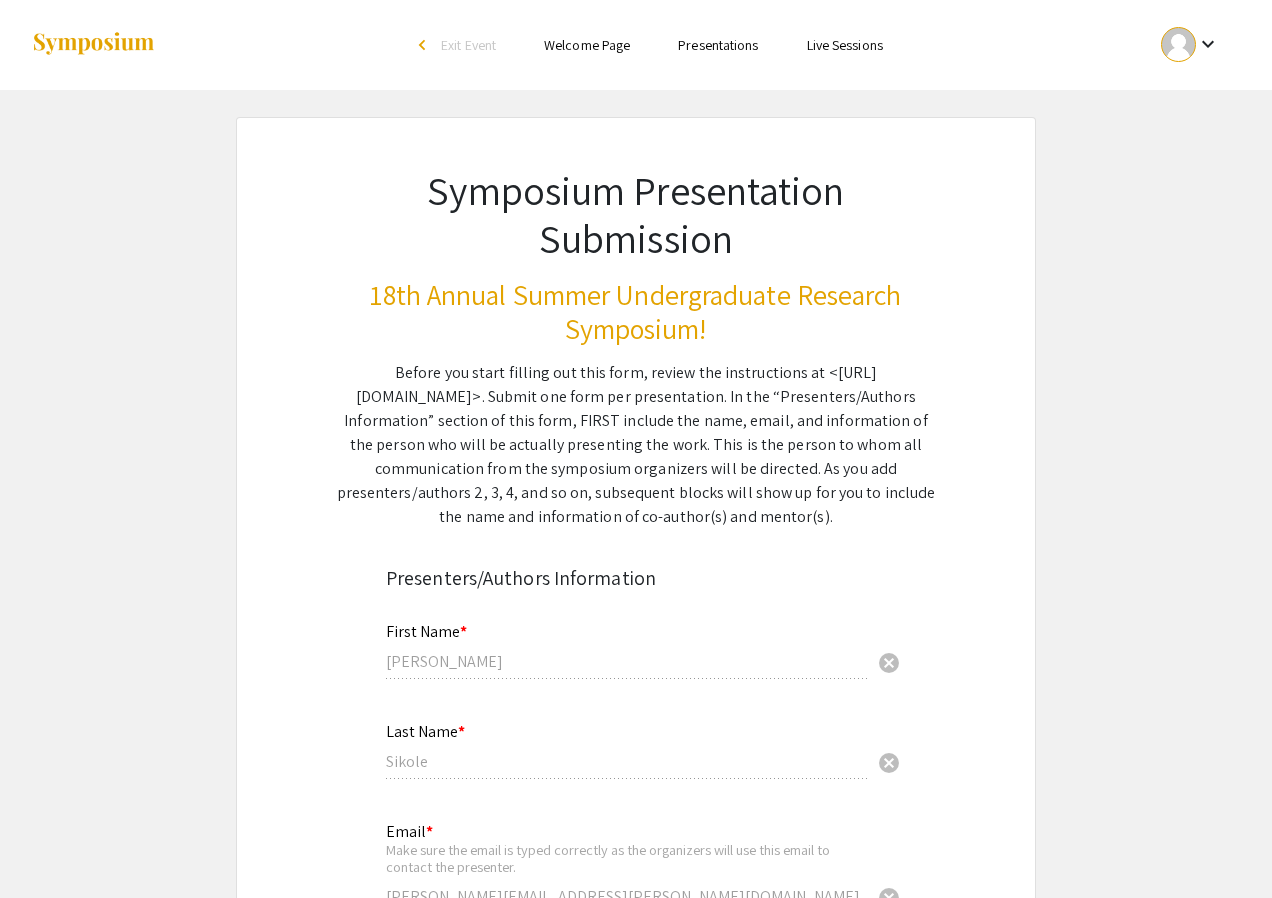 radio on "true" 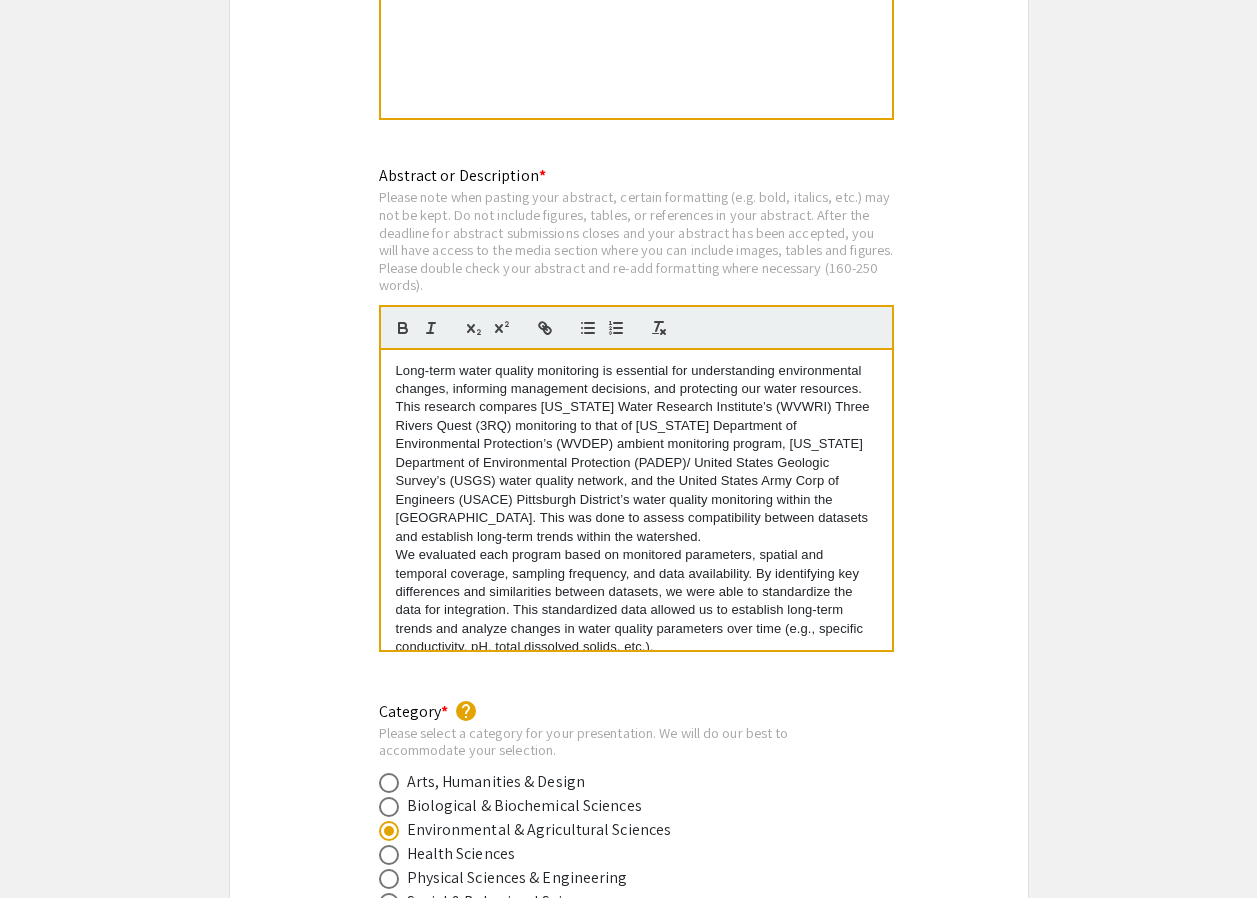 scroll, scrollTop: 2200, scrollLeft: 0, axis: vertical 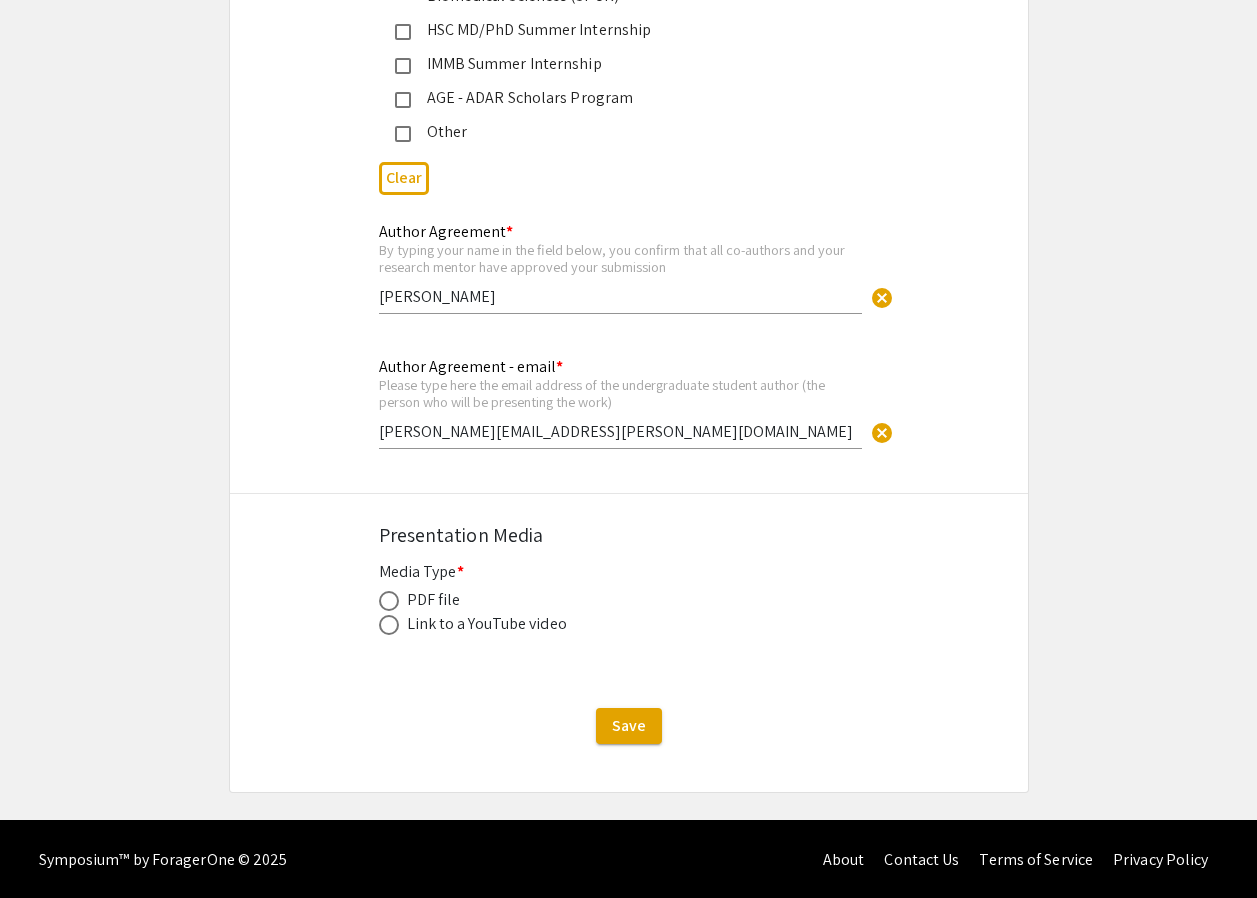 click at bounding box center [393, 601] 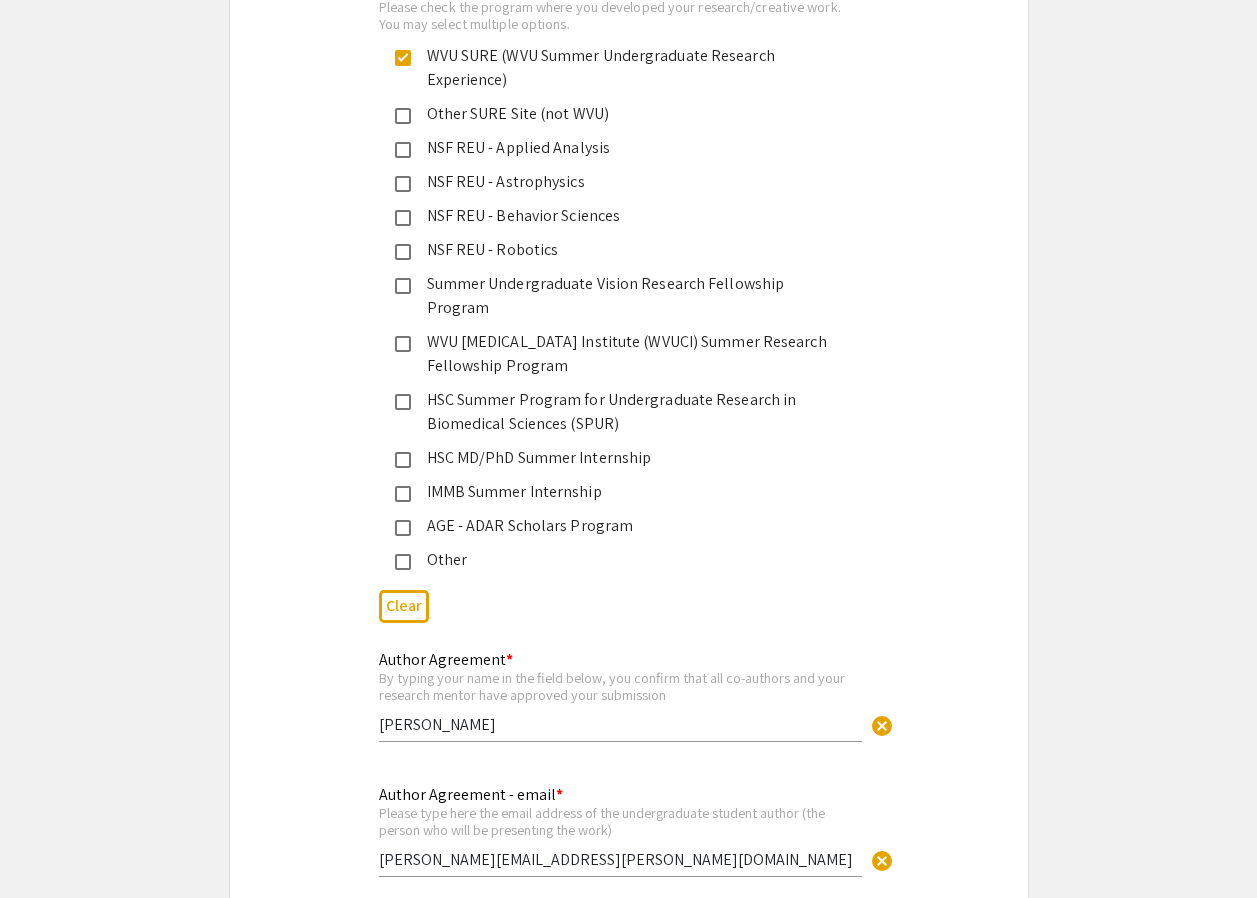 scroll, scrollTop: 3829, scrollLeft: 0, axis: vertical 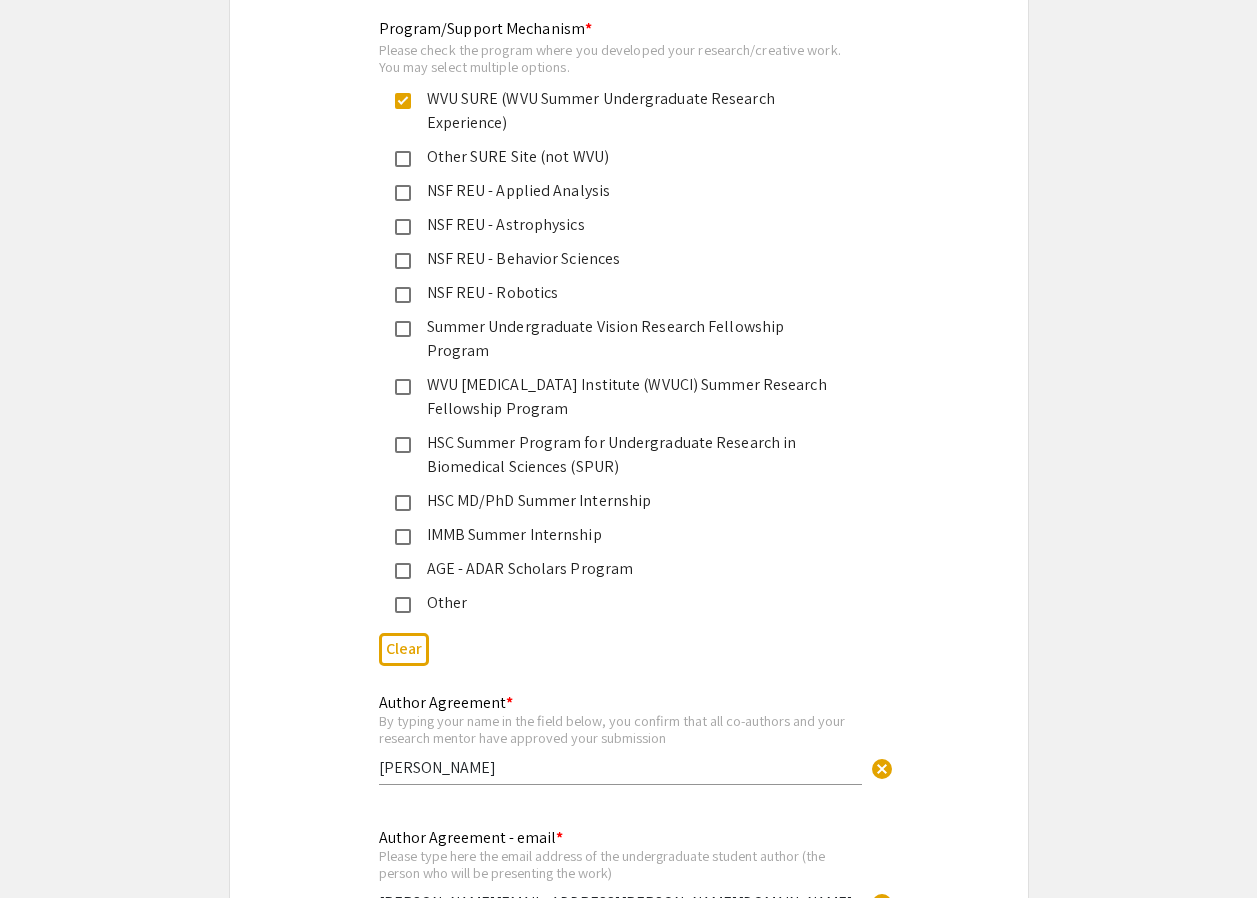drag, startPoint x: 331, startPoint y: 504, endPoint x: 291, endPoint y: 497, distance: 40.60788 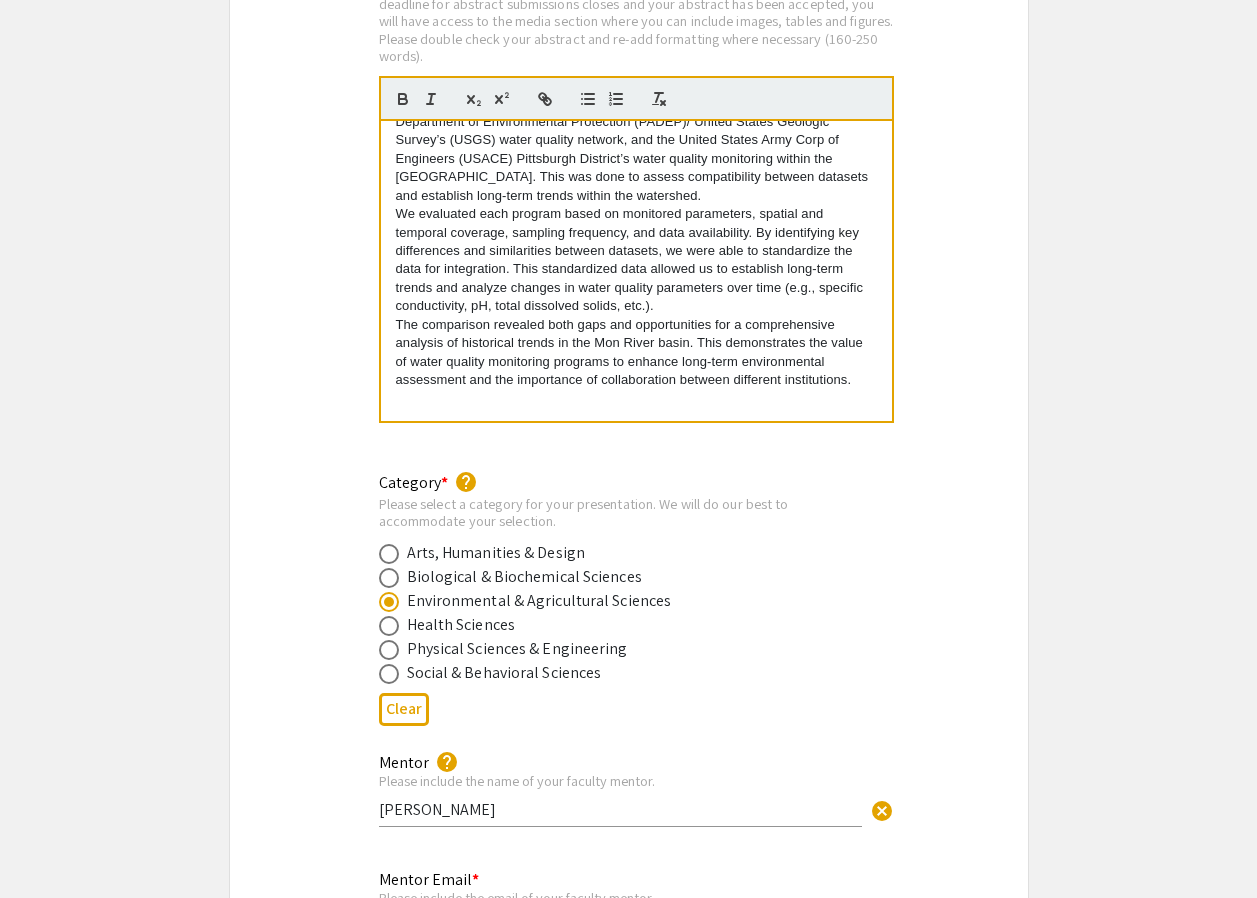 scroll, scrollTop: 2229, scrollLeft: 0, axis: vertical 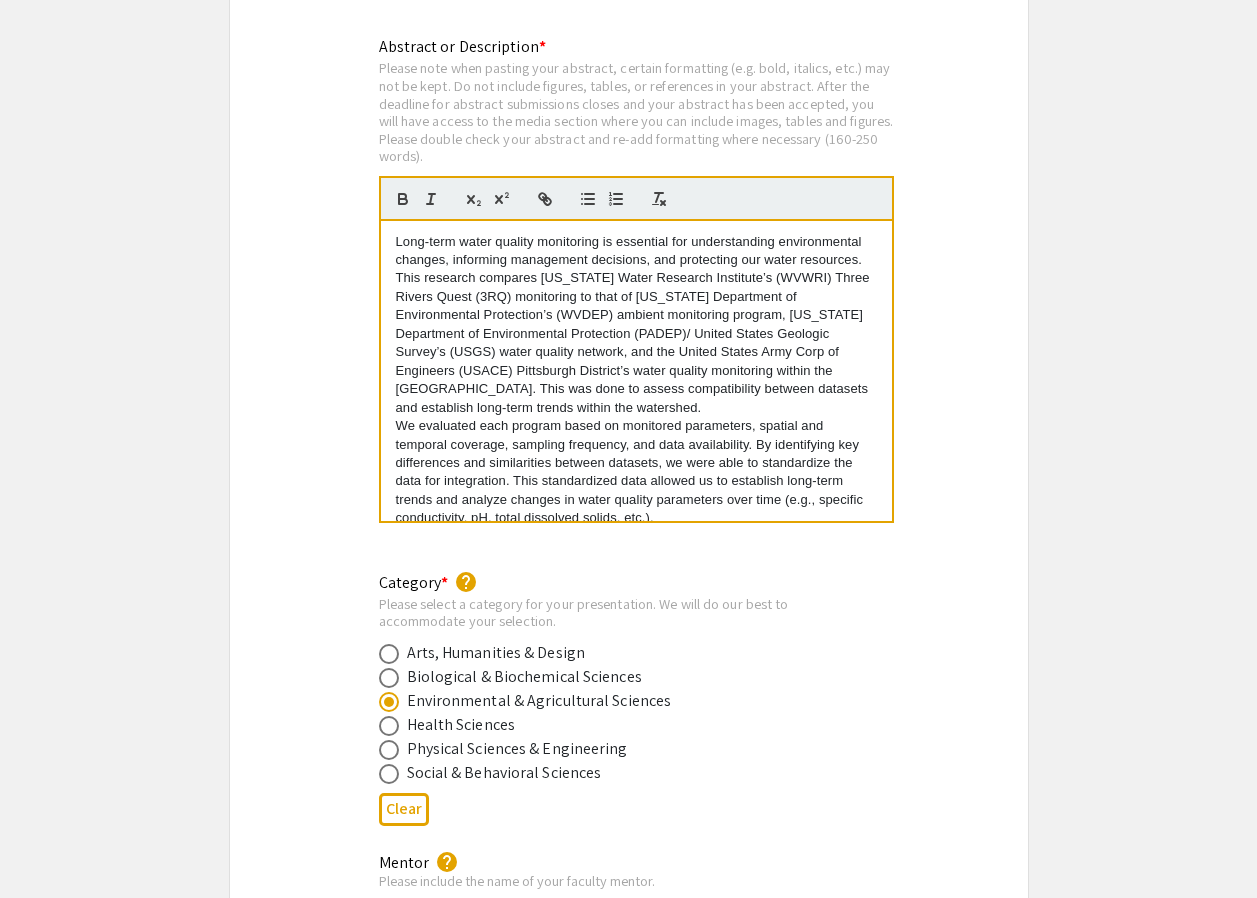 drag, startPoint x: 866, startPoint y: 494, endPoint x: 325, endPoint y: 133, distance: 650.38605 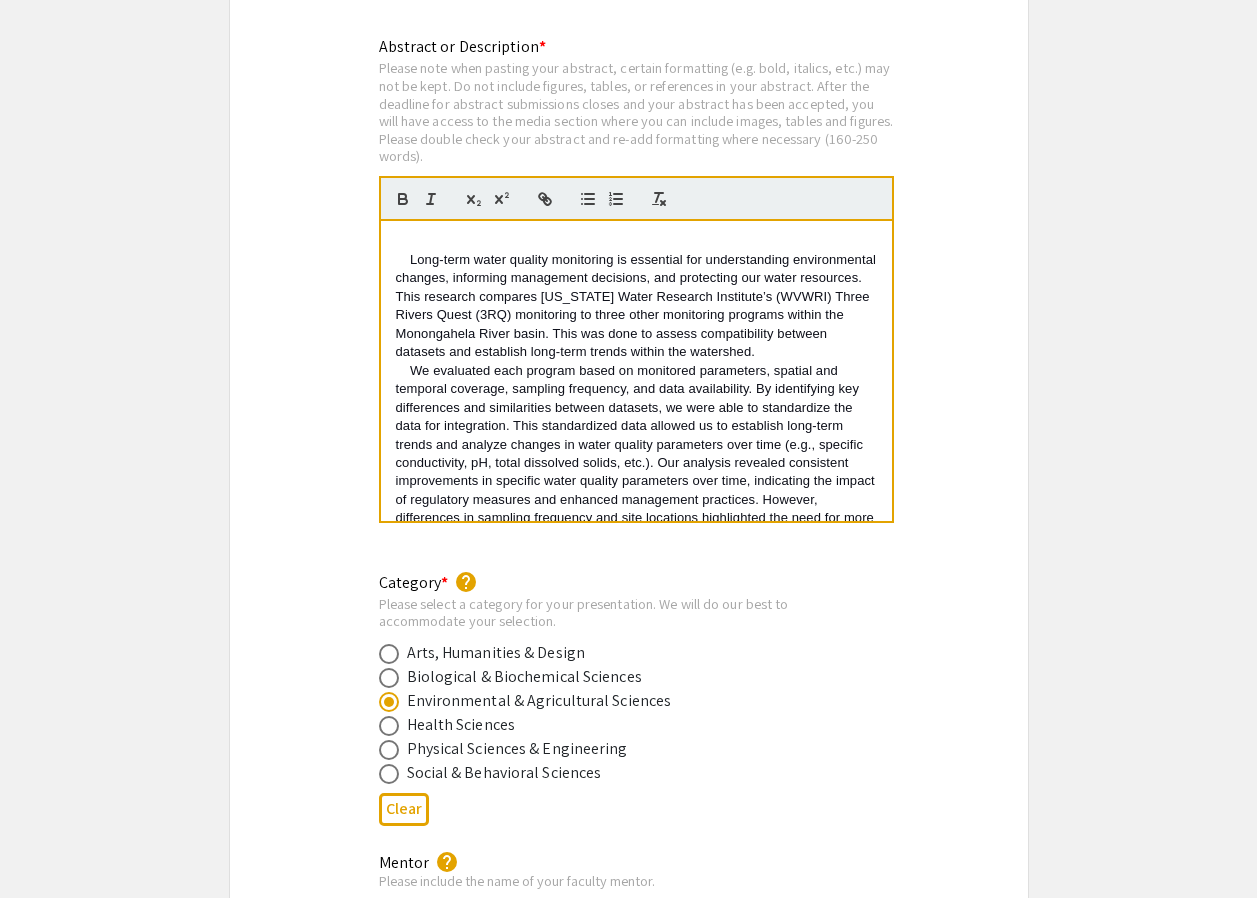 scroll, scrollTop: 0, scrollLeft: 0, axis: both 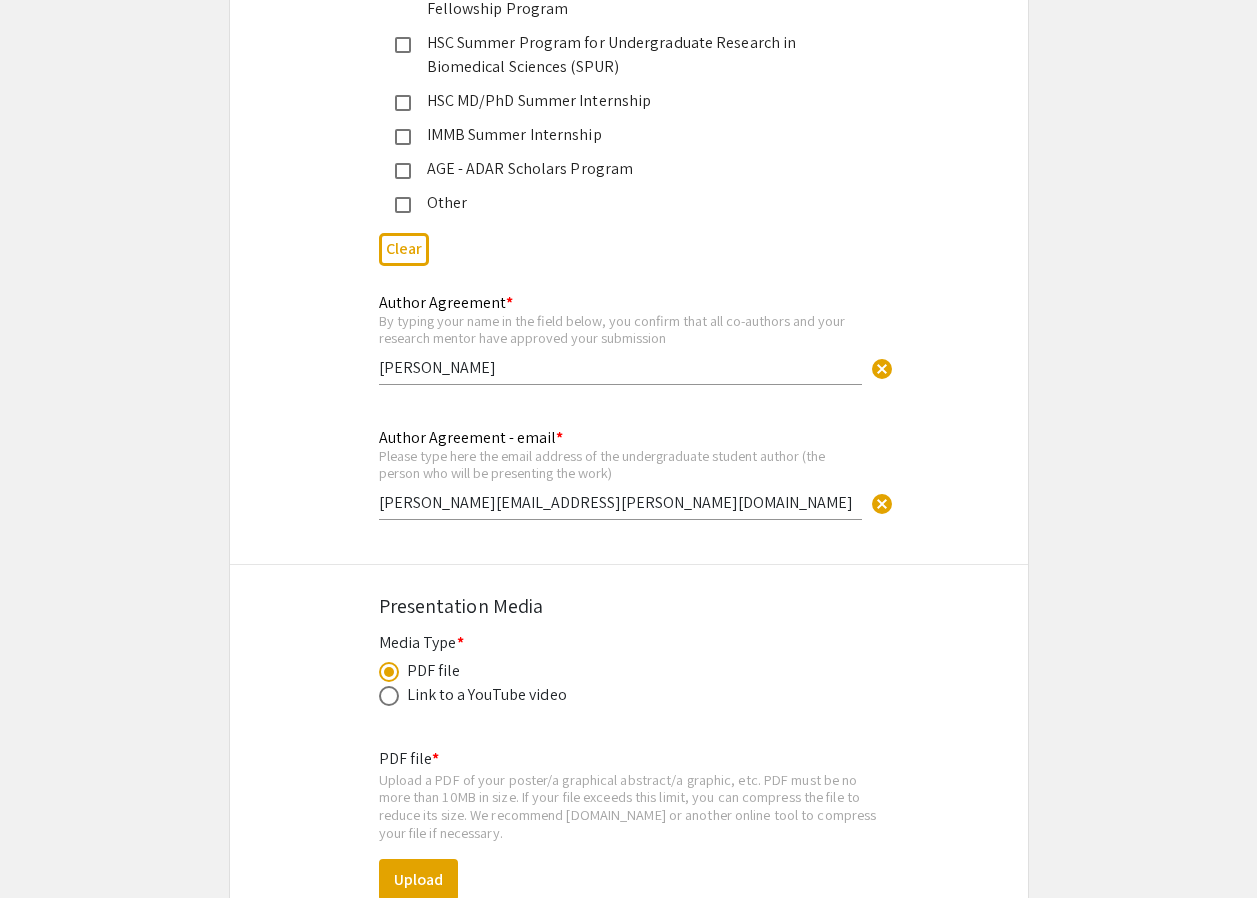 click on "Author Agreement - email * Please type here the email address of the undergraduate student author (the person who will be presenting the work) [PERSON_NAME][EMAIL_ADDRESS][PERSON_NAME][DOMAIN_NAME] cancel This field is required." 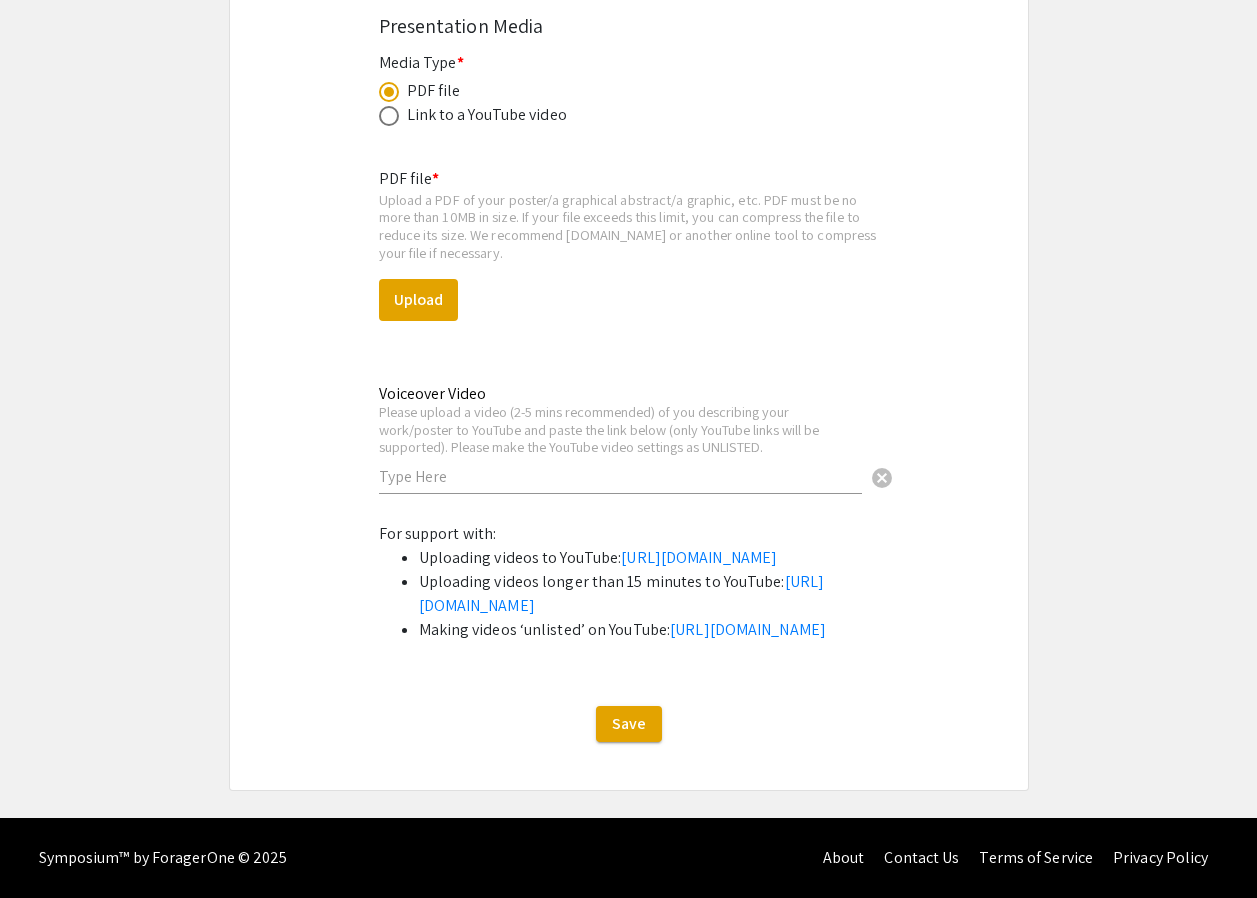 scroll, scrollTop: 4929, scrollLeft: 0, axis: vertical 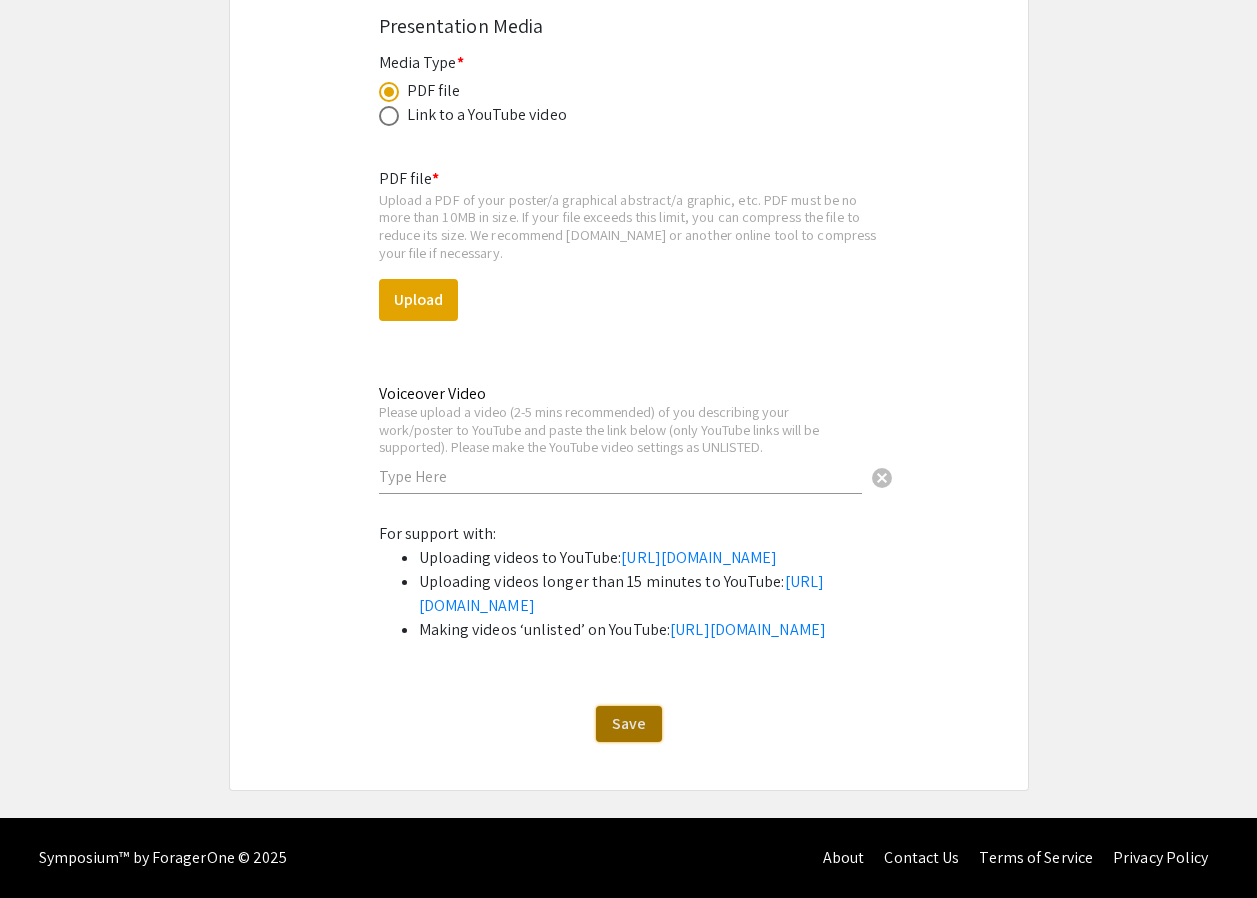 click on "Save" 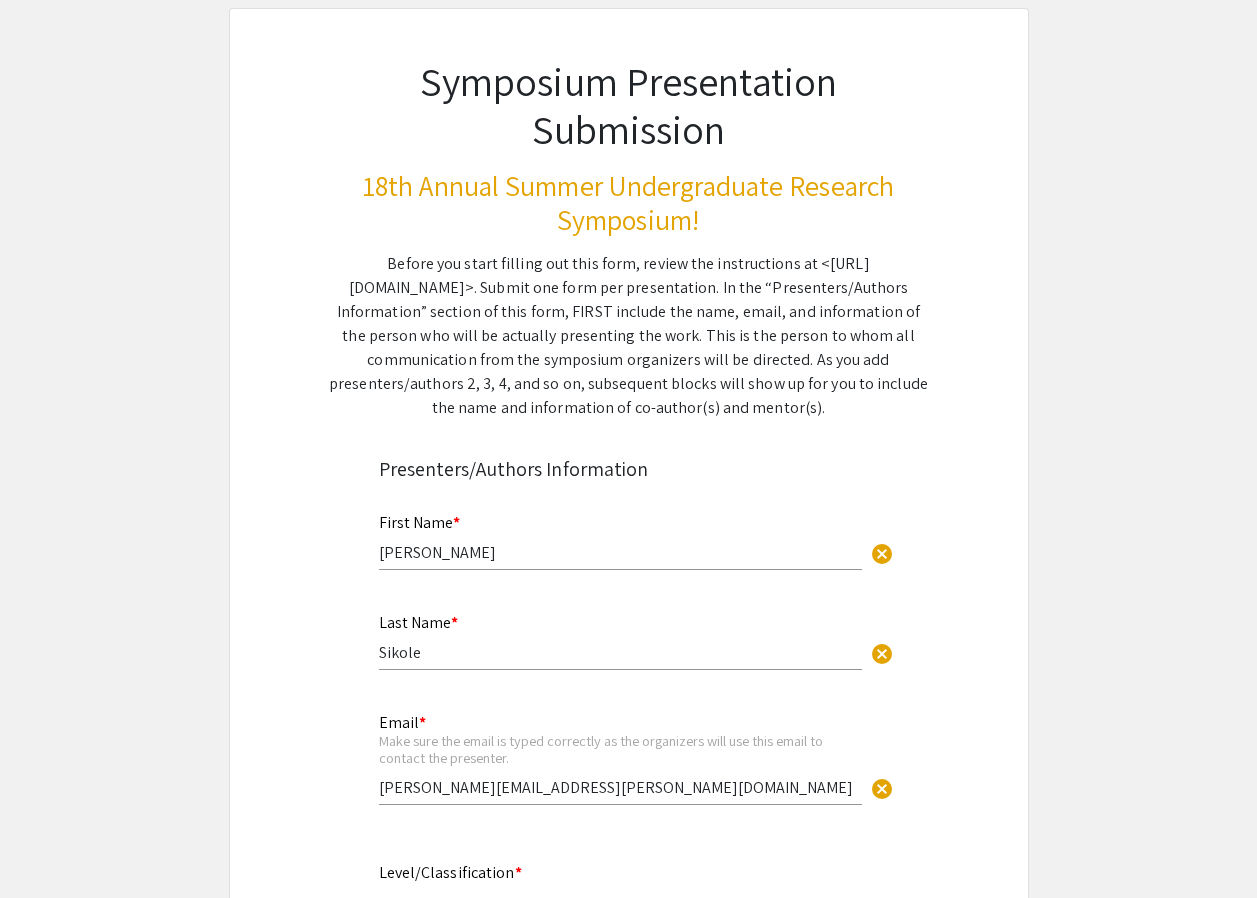 scroll, scrollTop: 0, scrollLeft: 0, axis: both 